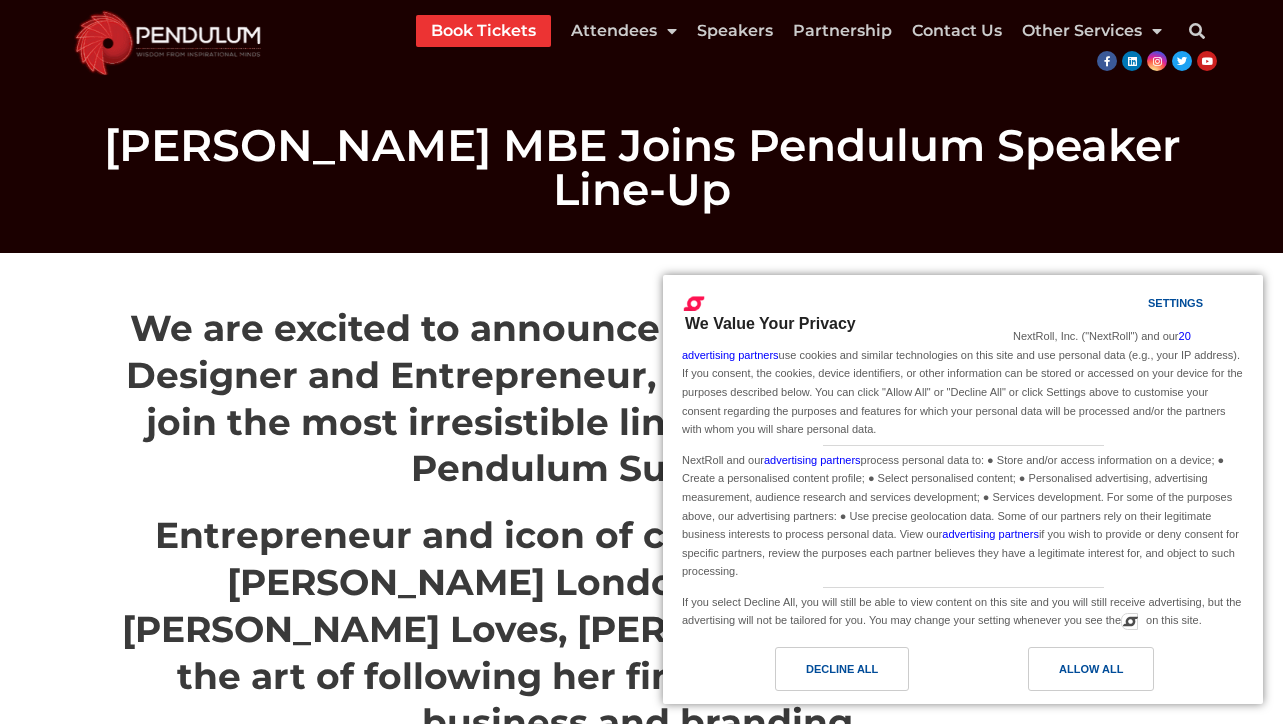 scroll, scrollTop: 0, scrollLeft: 0, axis: both 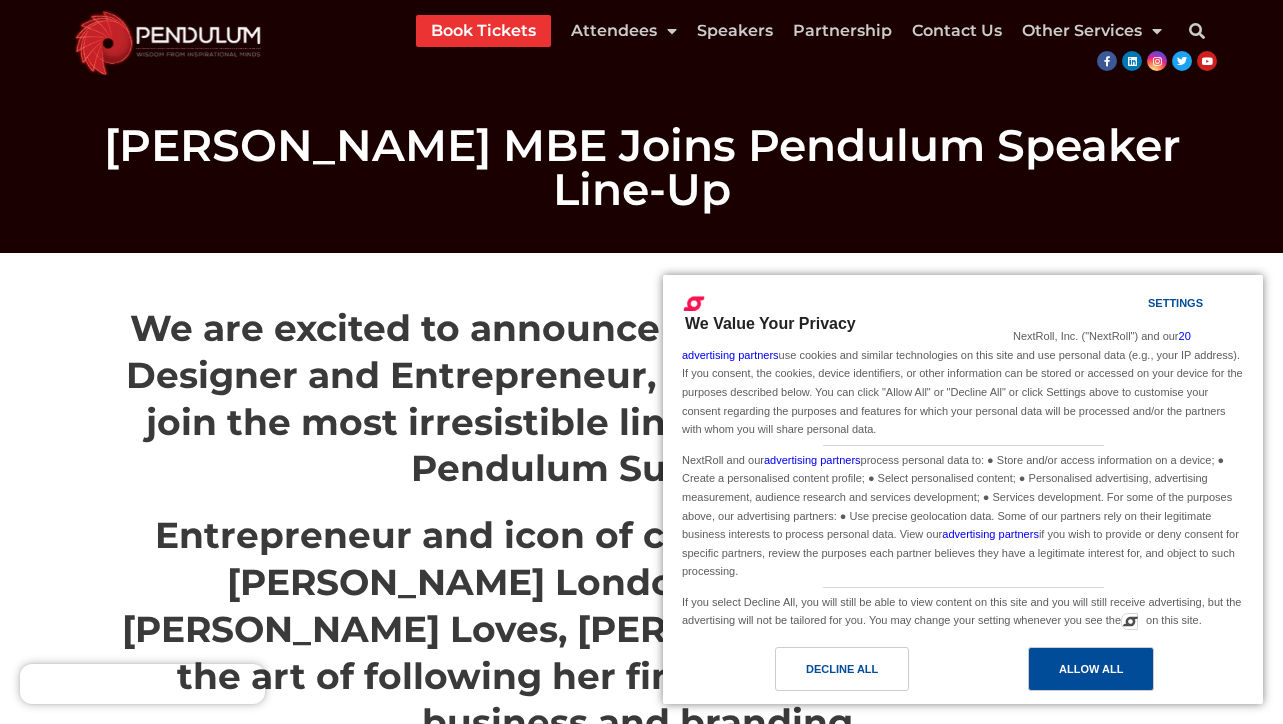 click on "Allow All" at bounding box center [1091, 669] 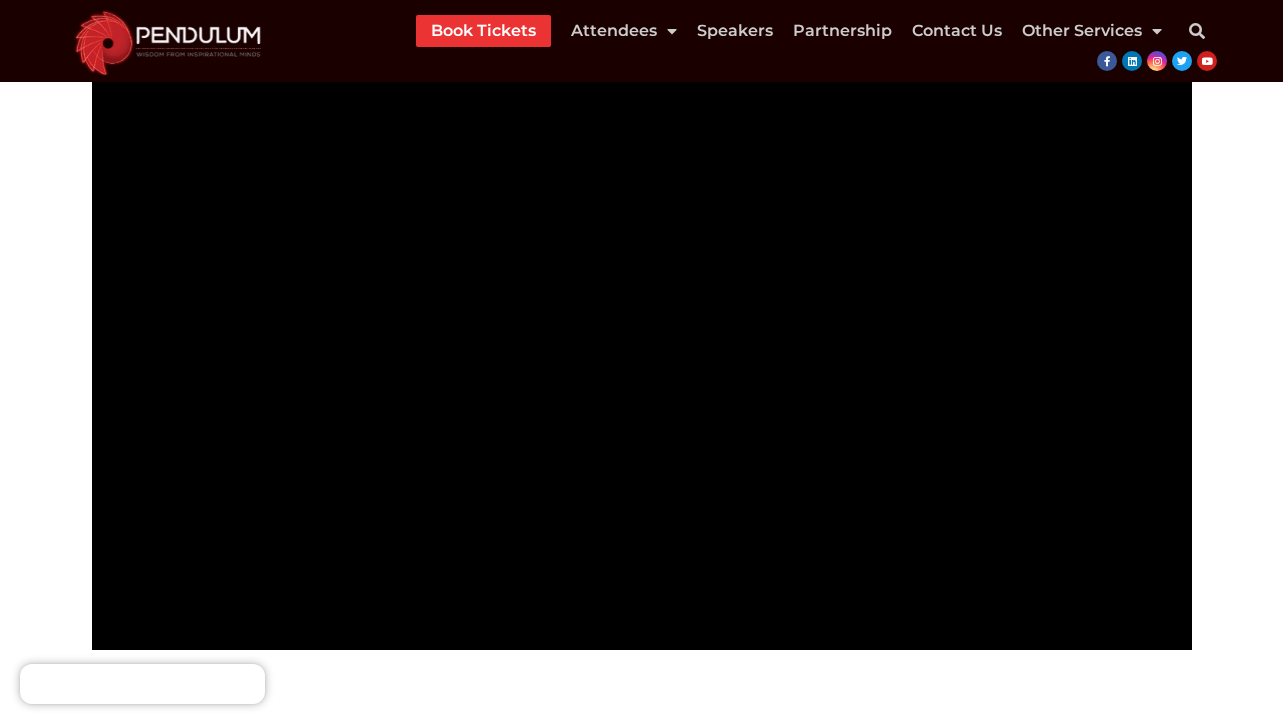 scroll, scrollTop: 228, scrollLeft: 0, axis: vertical 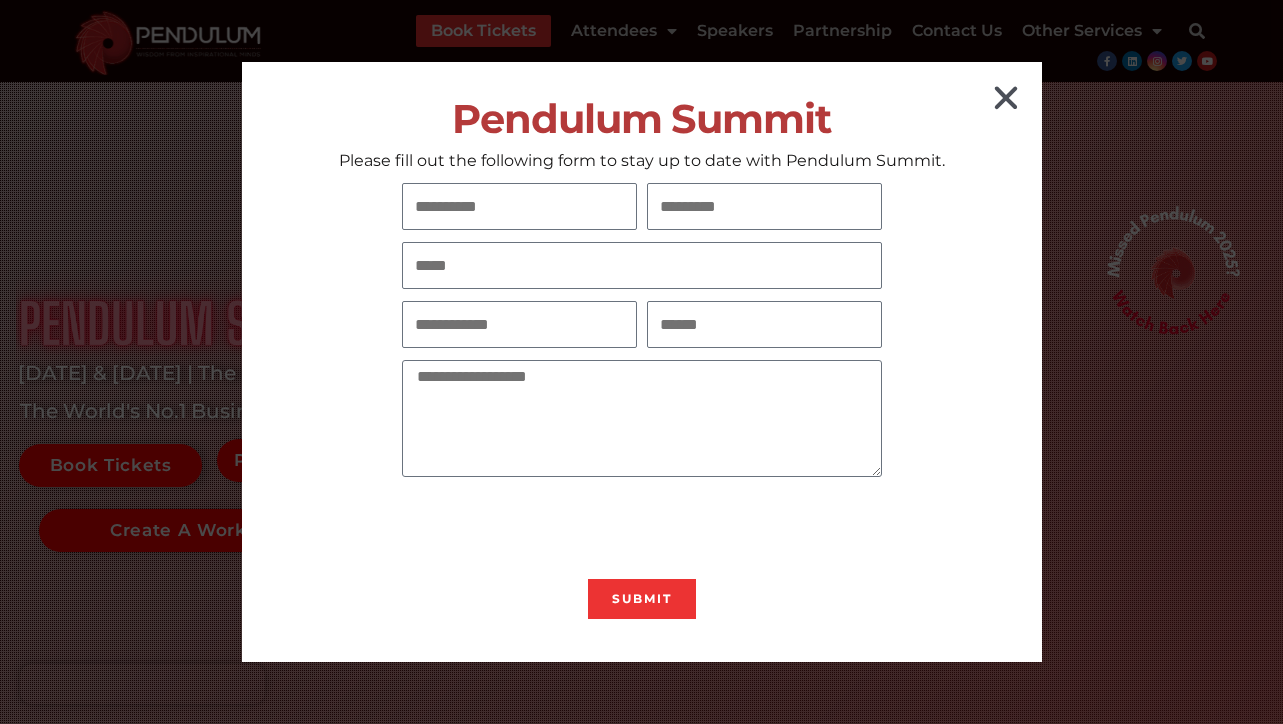 click at bounding box center (1006, 98) 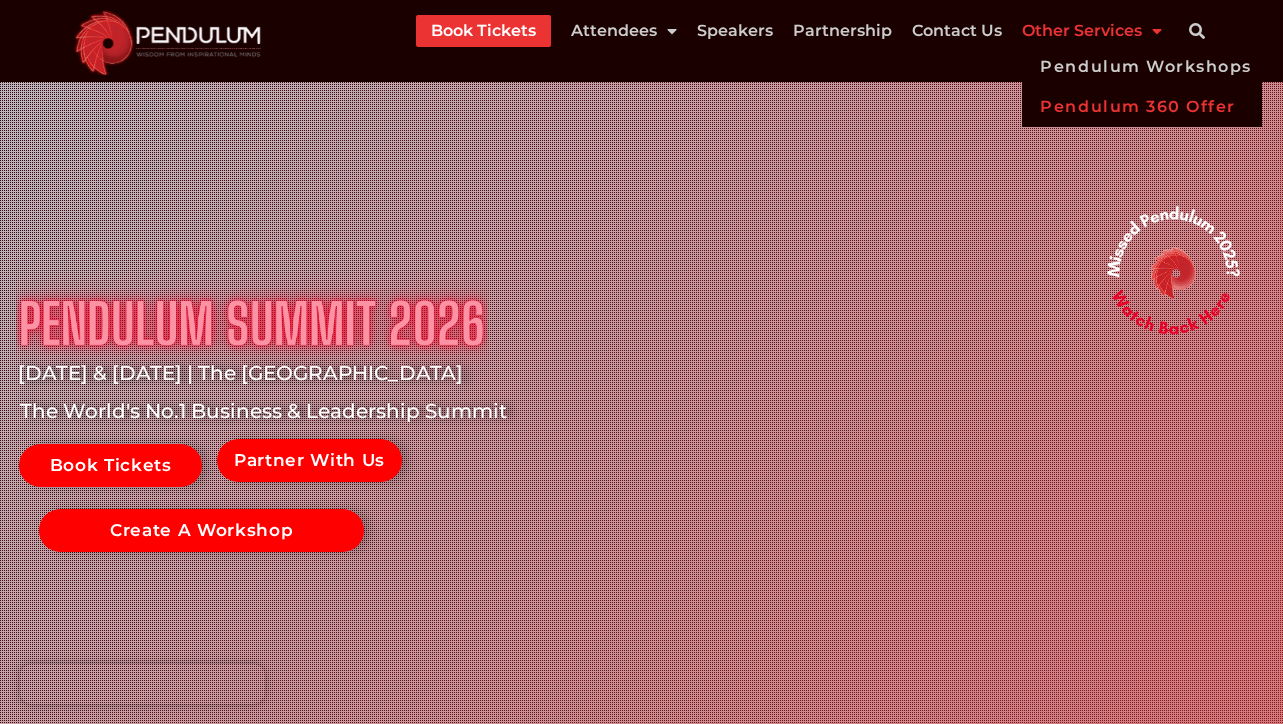 click on "Pendulum 360 Offer" 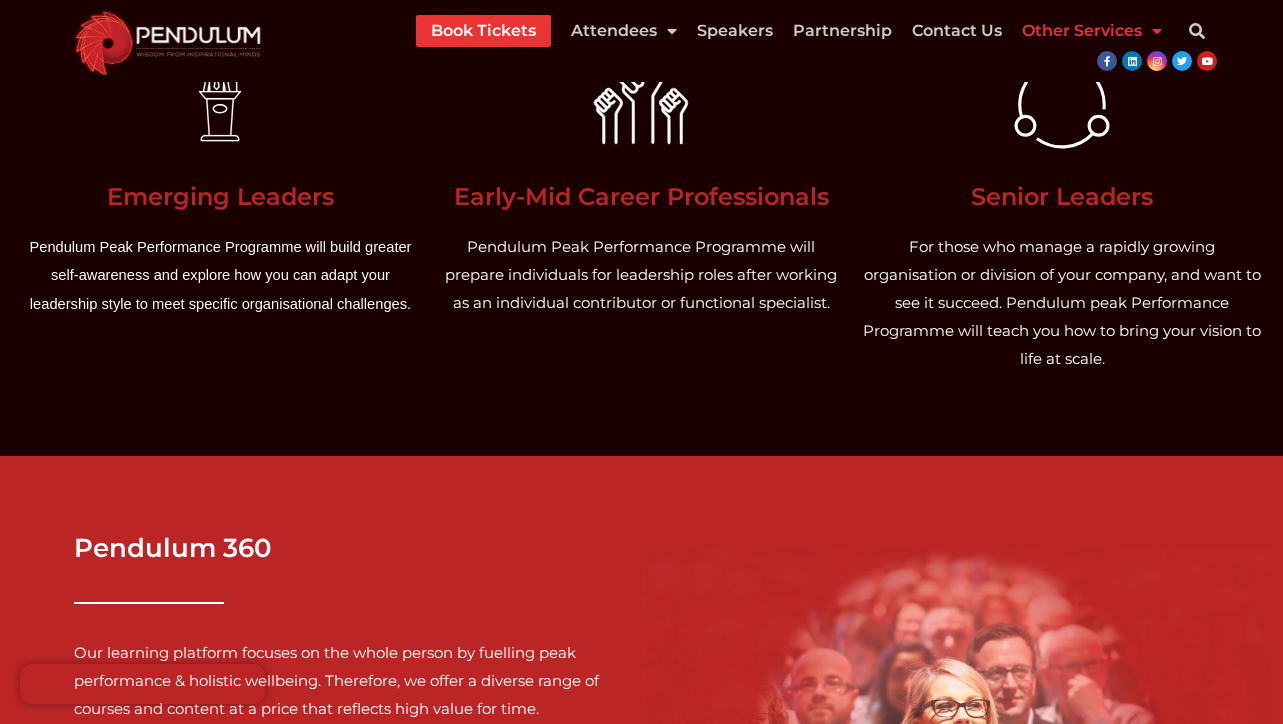 scroll, scrollTop: 356, scrollLeft: 0, axis: vertical 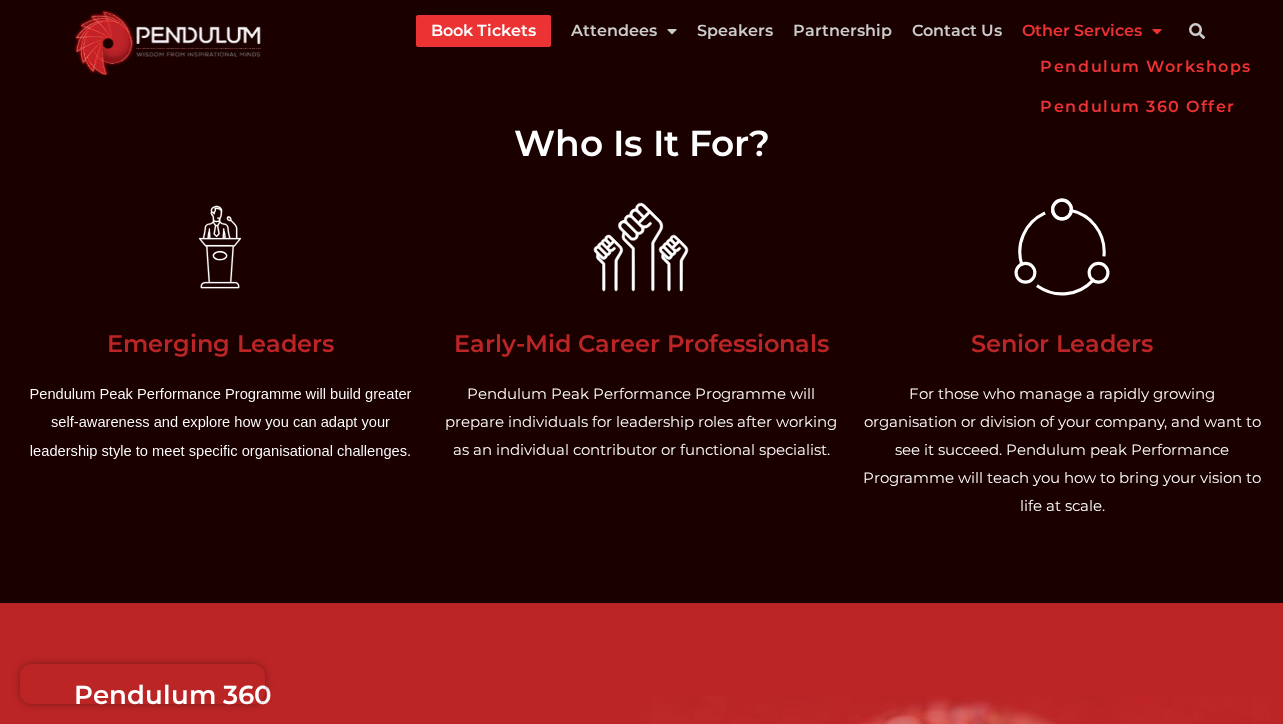 click on "Pendulum Workshops" 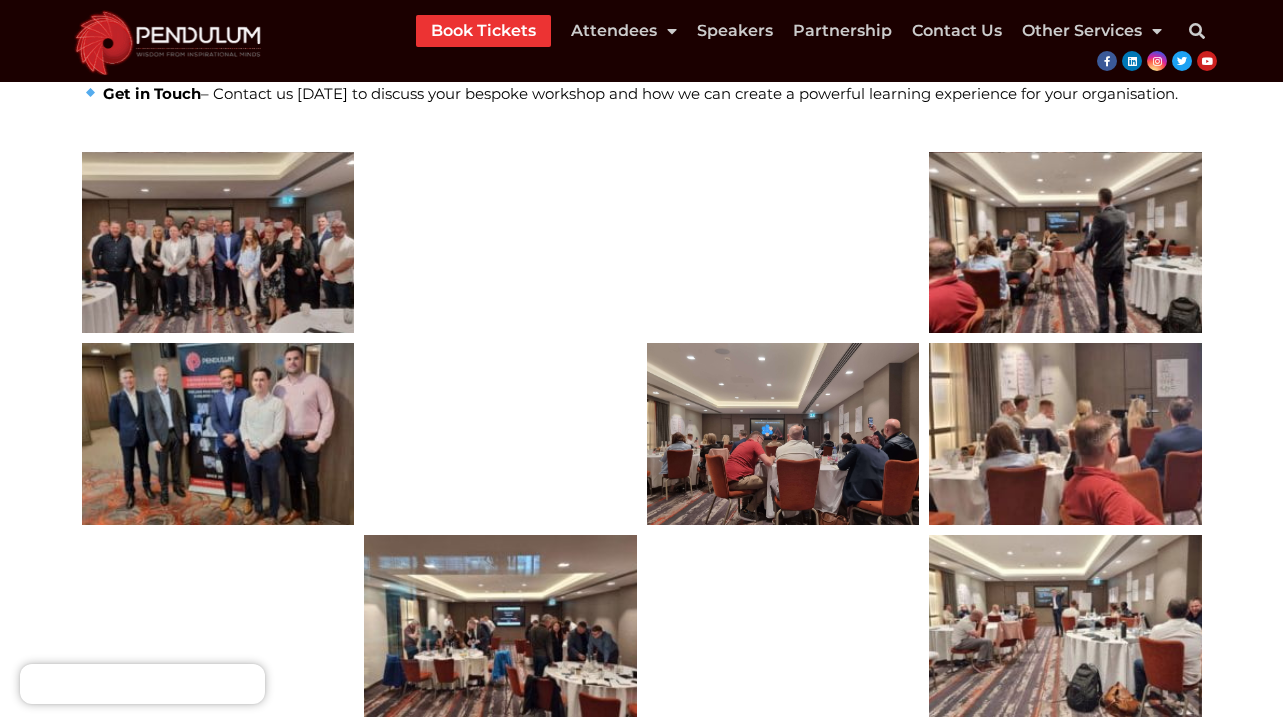 scroll, scrollTop: 1400, scrollLeft: 0, axis: vertical 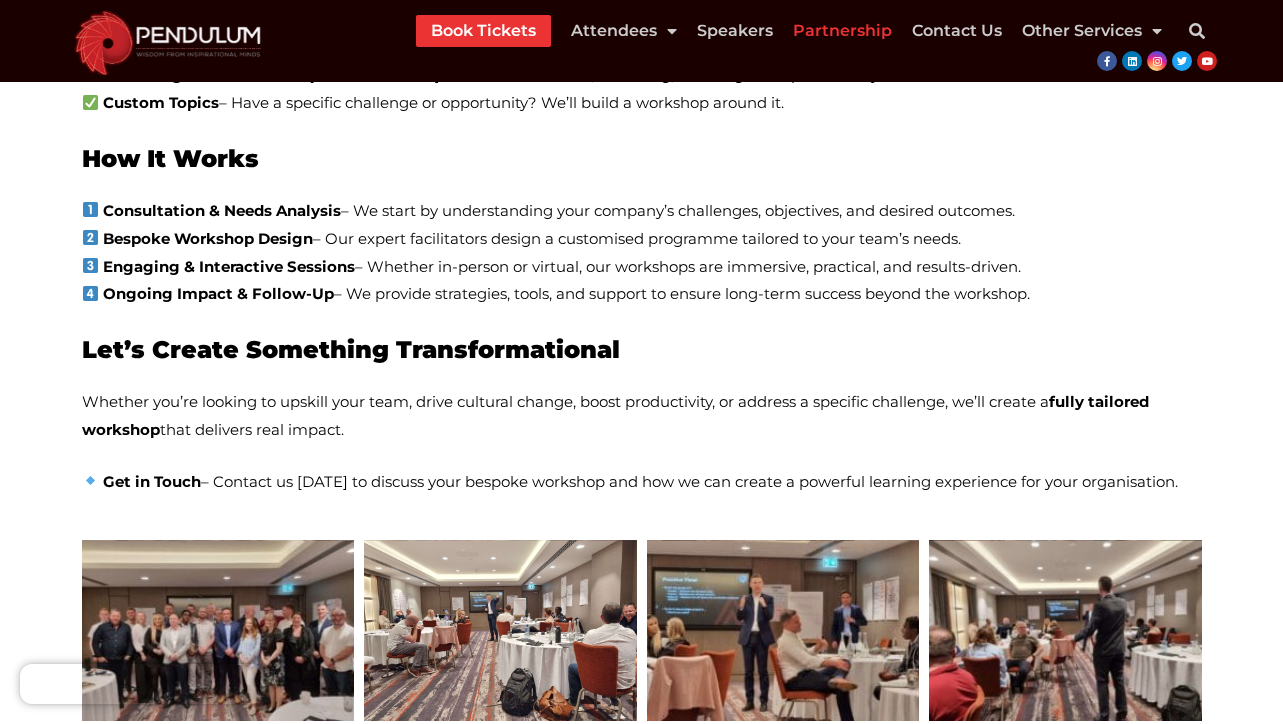 click on "Partnership" 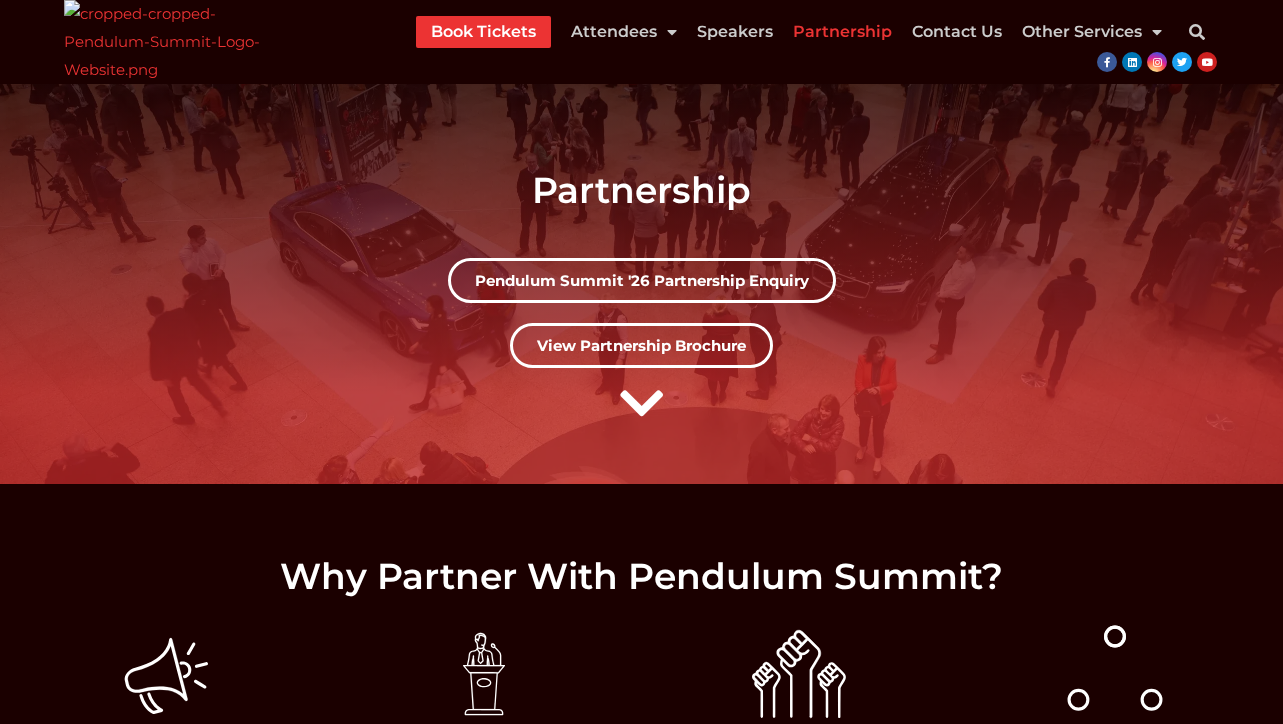 scroll, scrollTop: 0, scrollLeft: 0, axis: both 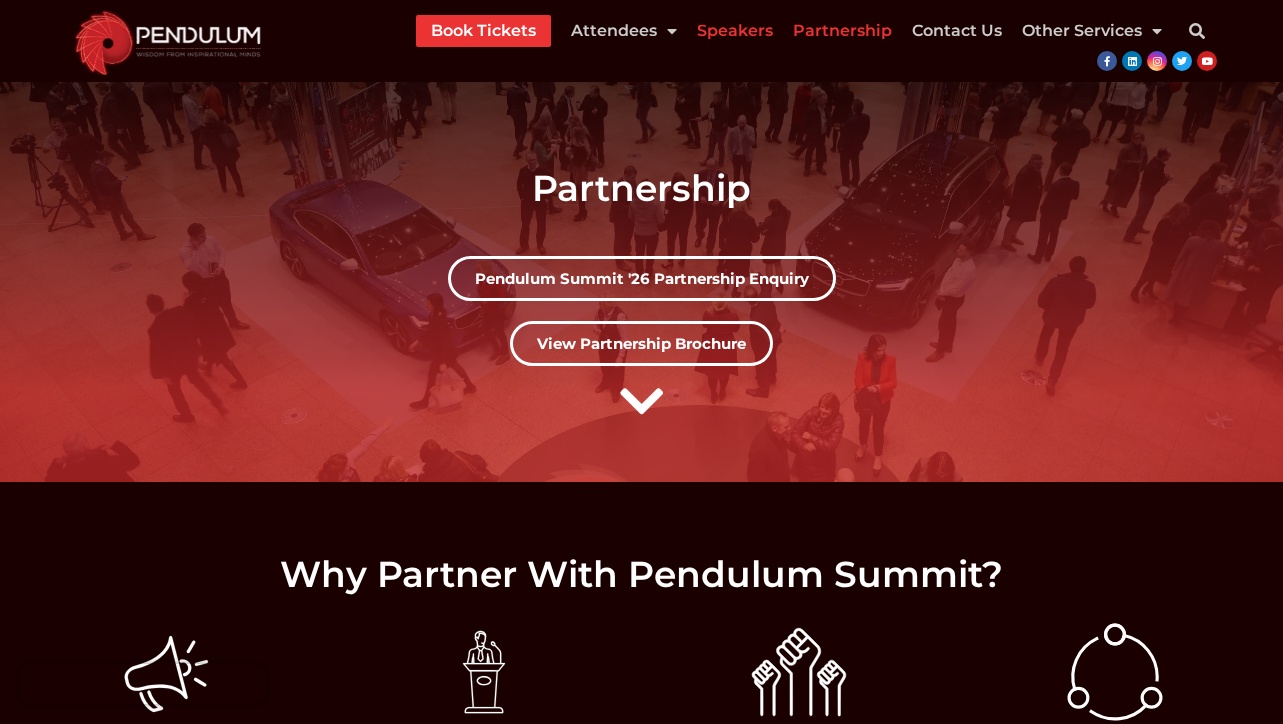click on "Speakers" 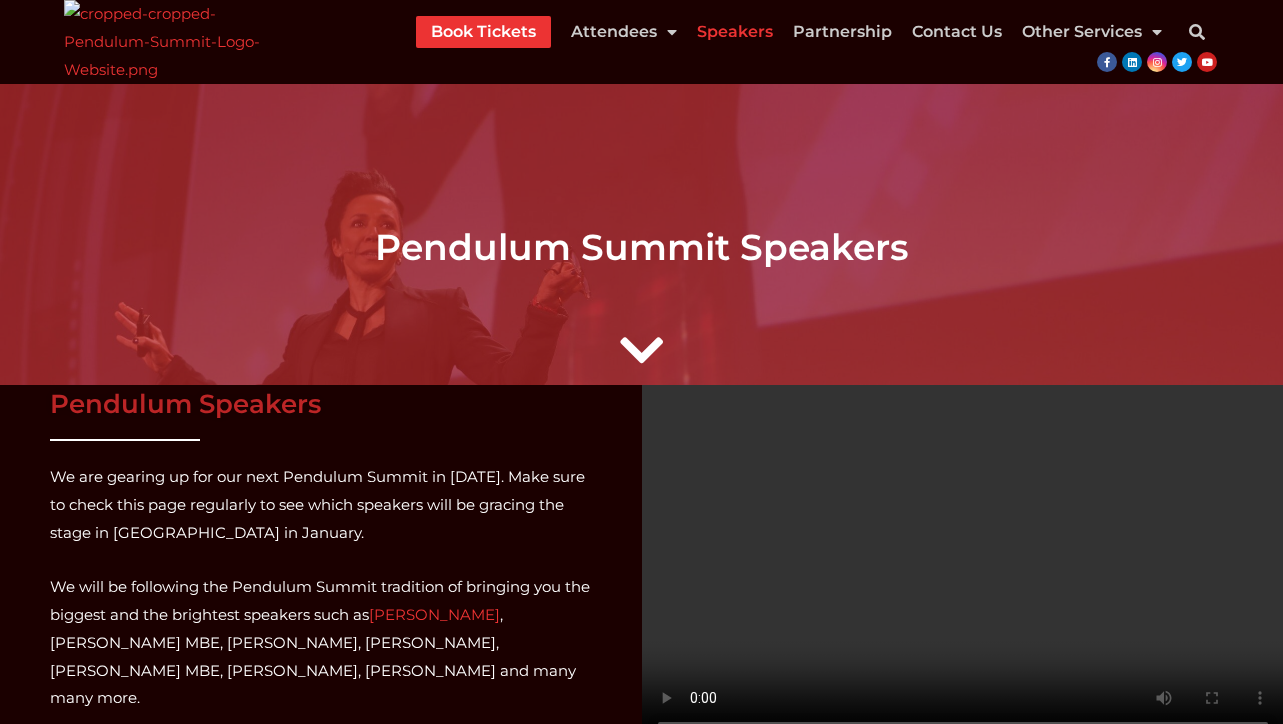 scroll, scrollTop: 0, scrollLeft: 0, axis: both 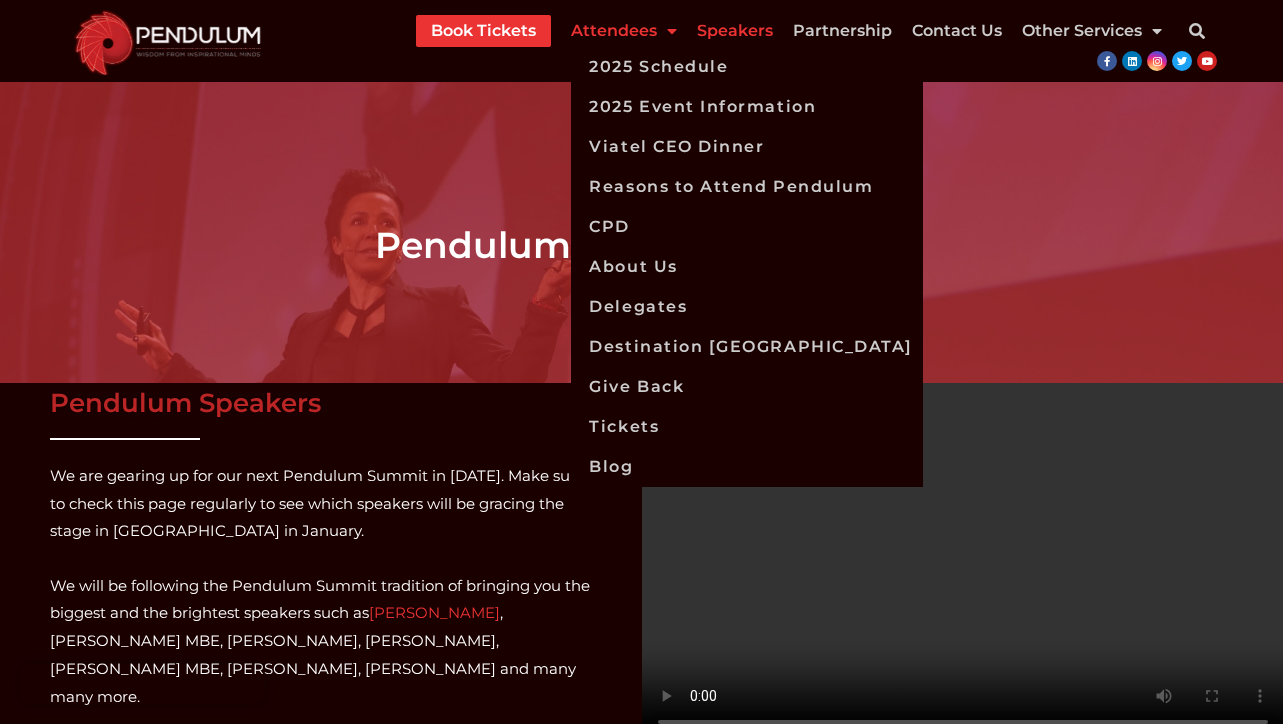 click on "Attendees" 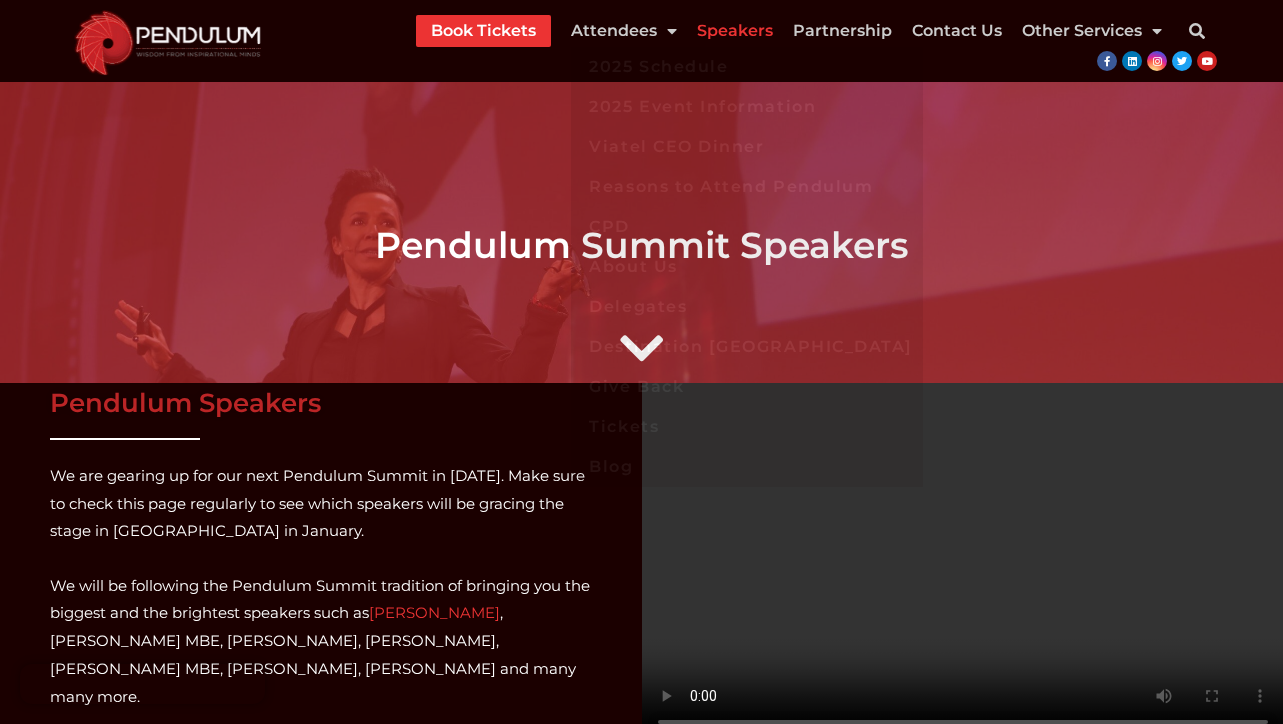 click on "Book Tickets
Attendees
2025 Schedule
2025 Event Information
Viatel CEO Dinner
Reasons to Attend Pendulum
CPD
About Us
Delegates
Destination Dublin
Give Back
Tickets
Blog
Speakers
Partnership
Contact Us
Other Services
Pendulum Workshops
Pendulum 360 Offer
Book Tickets
Attendees
2025 Schedule
2025 Event Information
Viatel CEO Dinner
Reasons to Attend Pendulum
CPD
About Us
Delegates
Destination Dublin
Give Back
Tickets
Blog
Speakers
Partnership
Contact Us
Other Services
Pendulum Workshops
Pendulum 360 Offer
Search
Facebook-f
Linkedin" at bounding box center (756, 41) 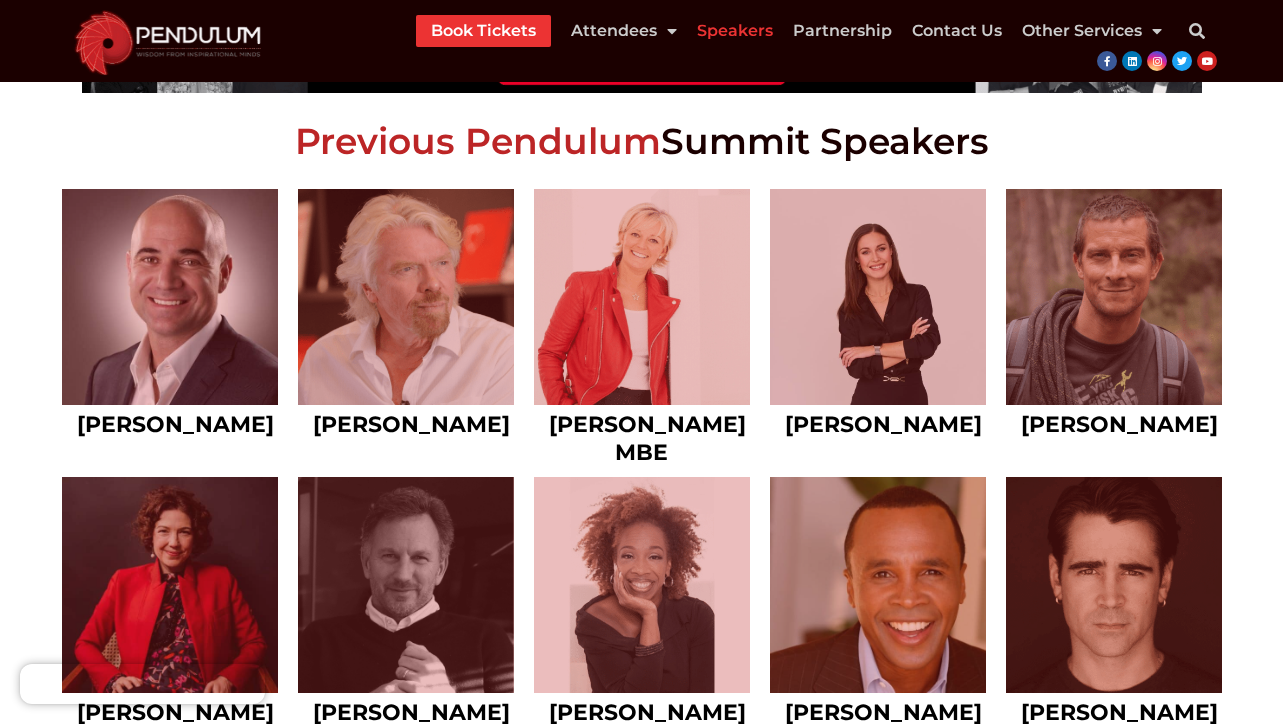 scroll, scrollTop: 844, scrollLeft: 0, axis: vertical 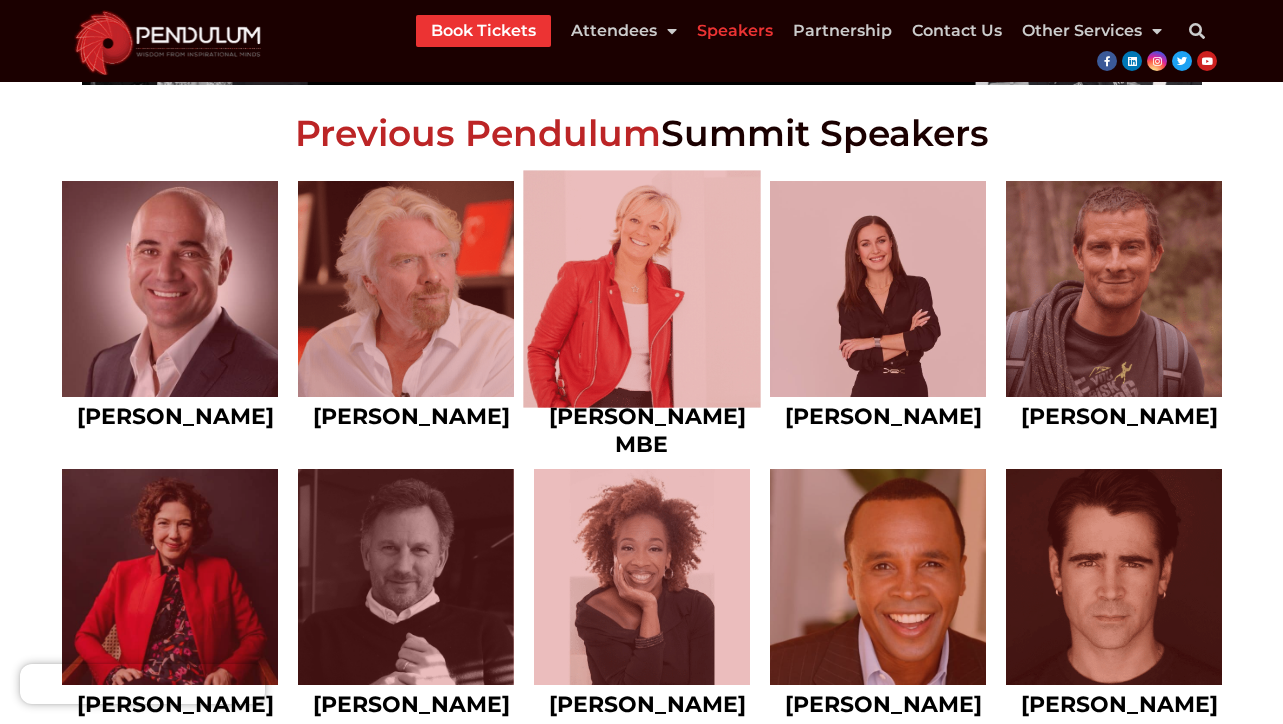 click at bounding box center [642, 289] 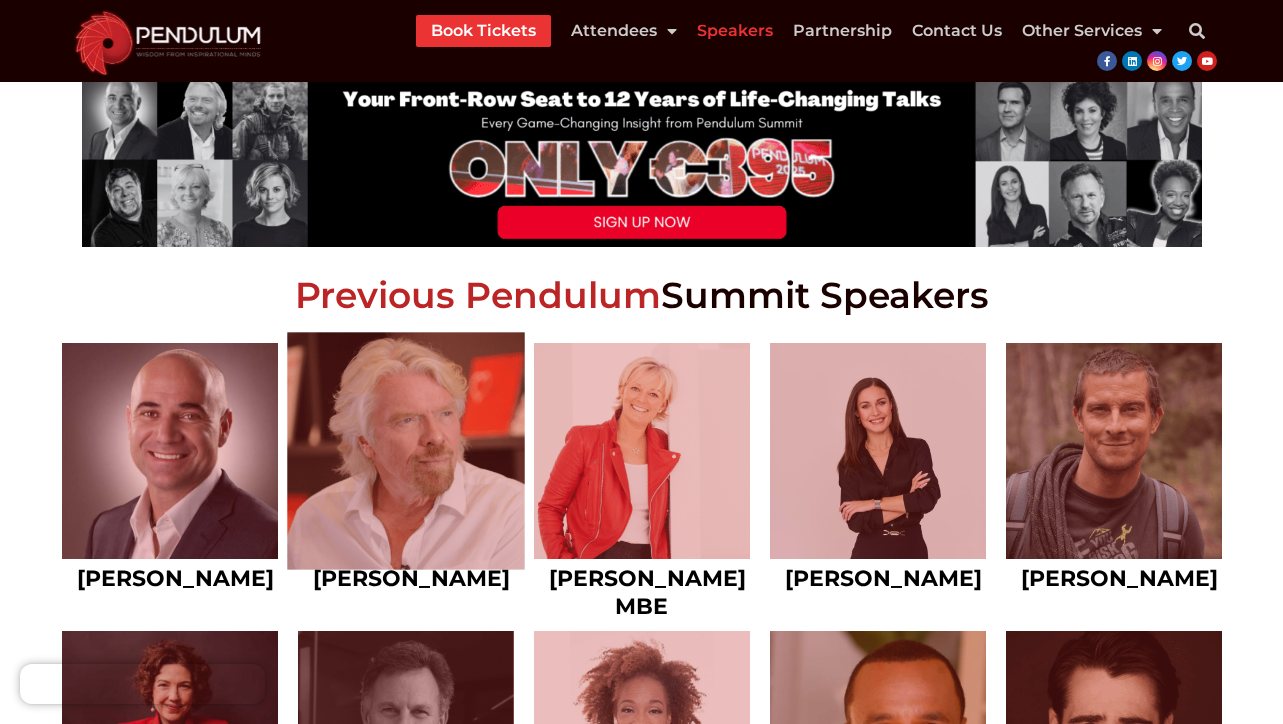 scroll, scrollTop: 648, scrollLeft: 0, axis: vertical 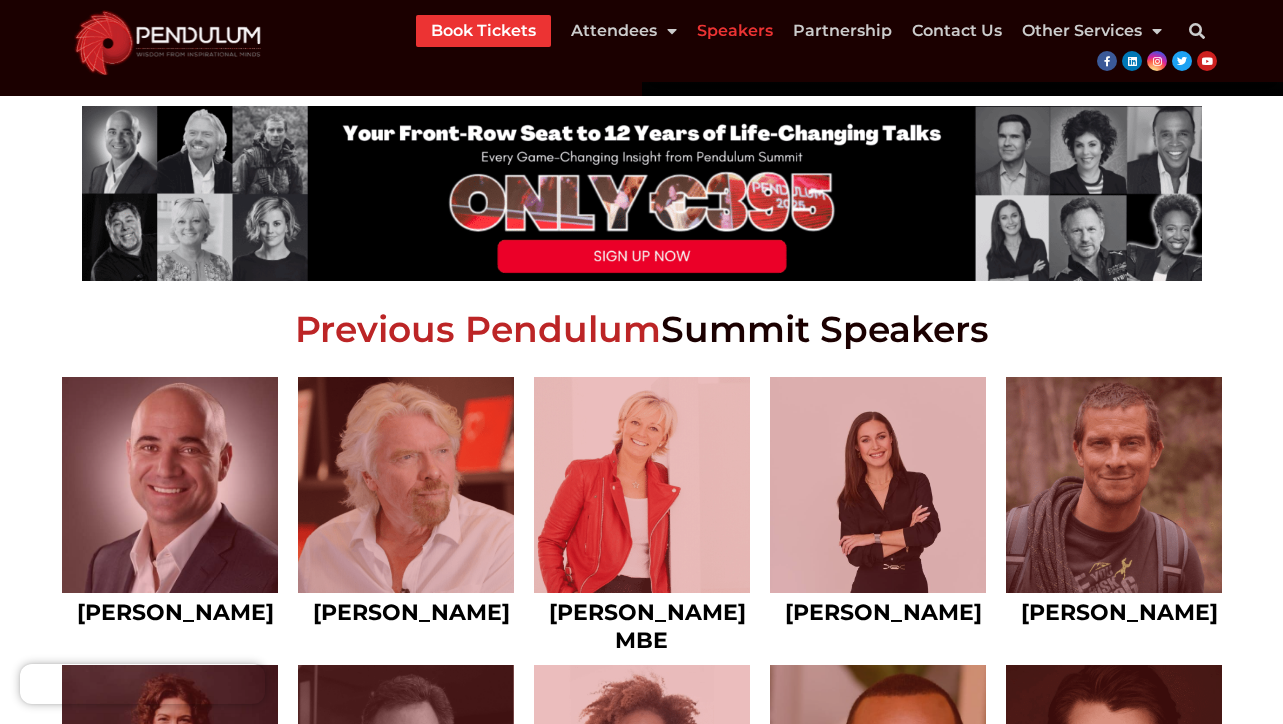 click at bounding box center (642, 193) 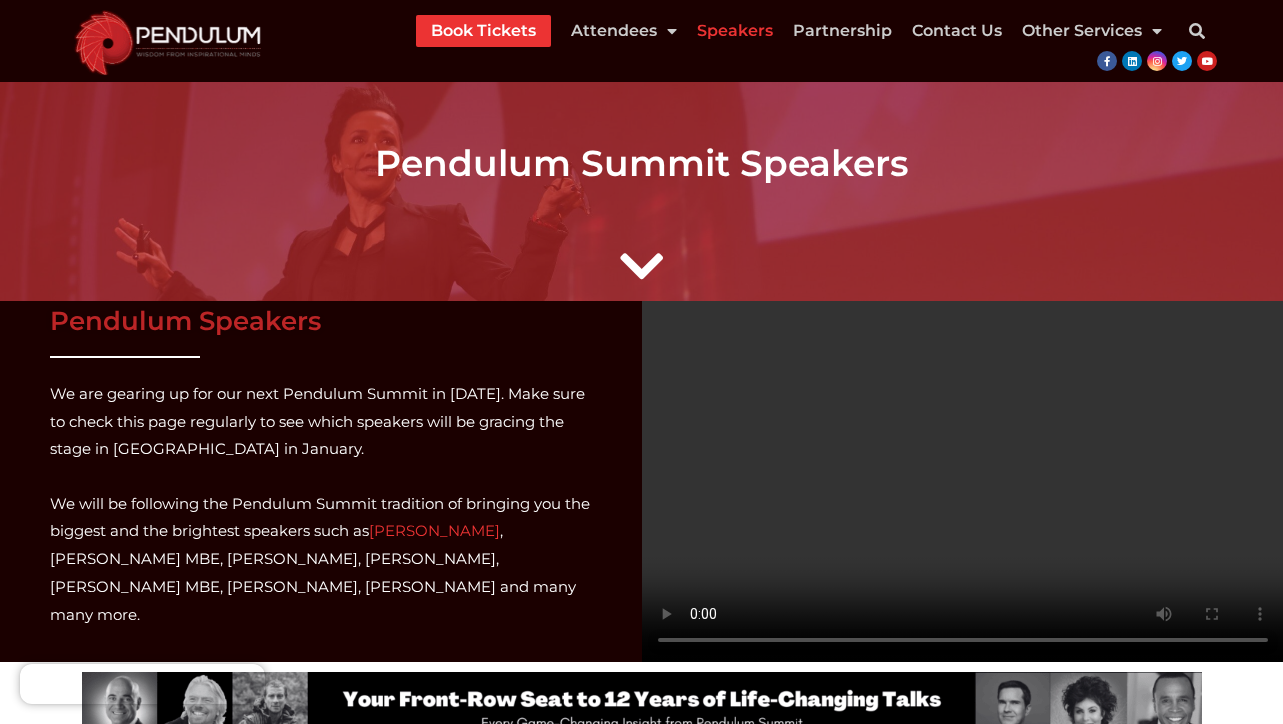 scroll, scrollTop: 0, scrollLeft: 0, axis: both 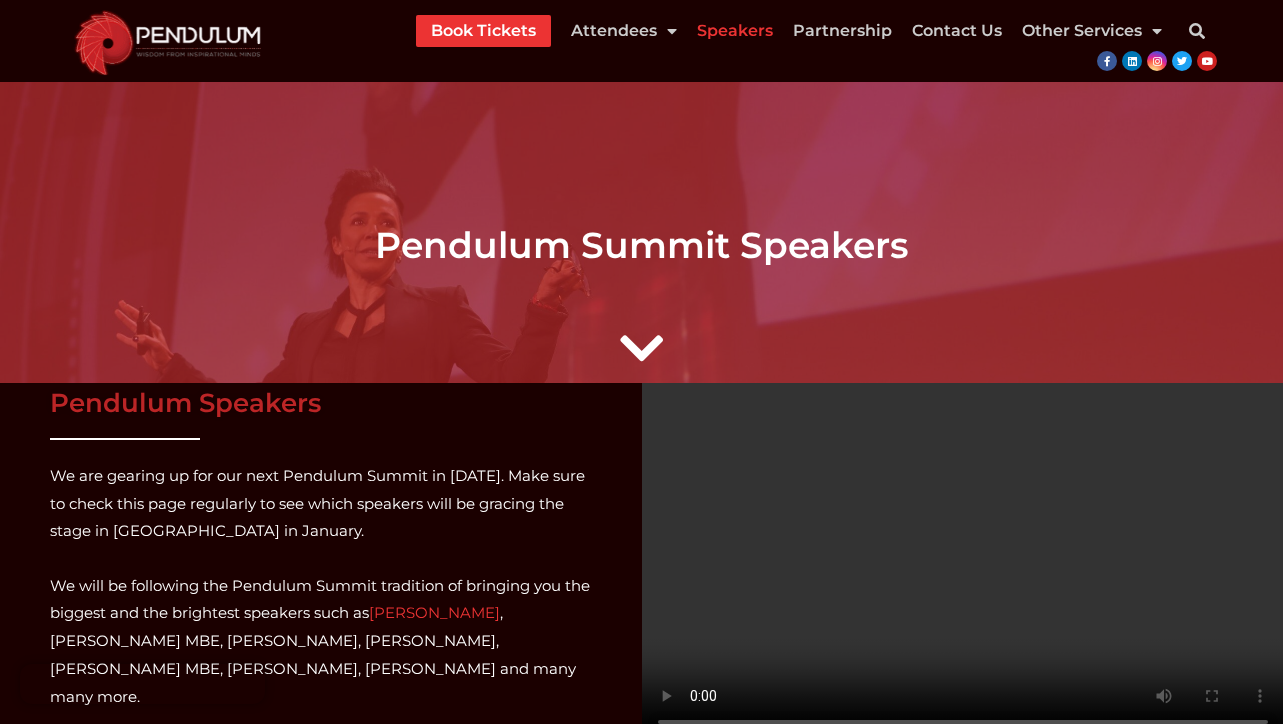 click at bounding box center (642, 328) 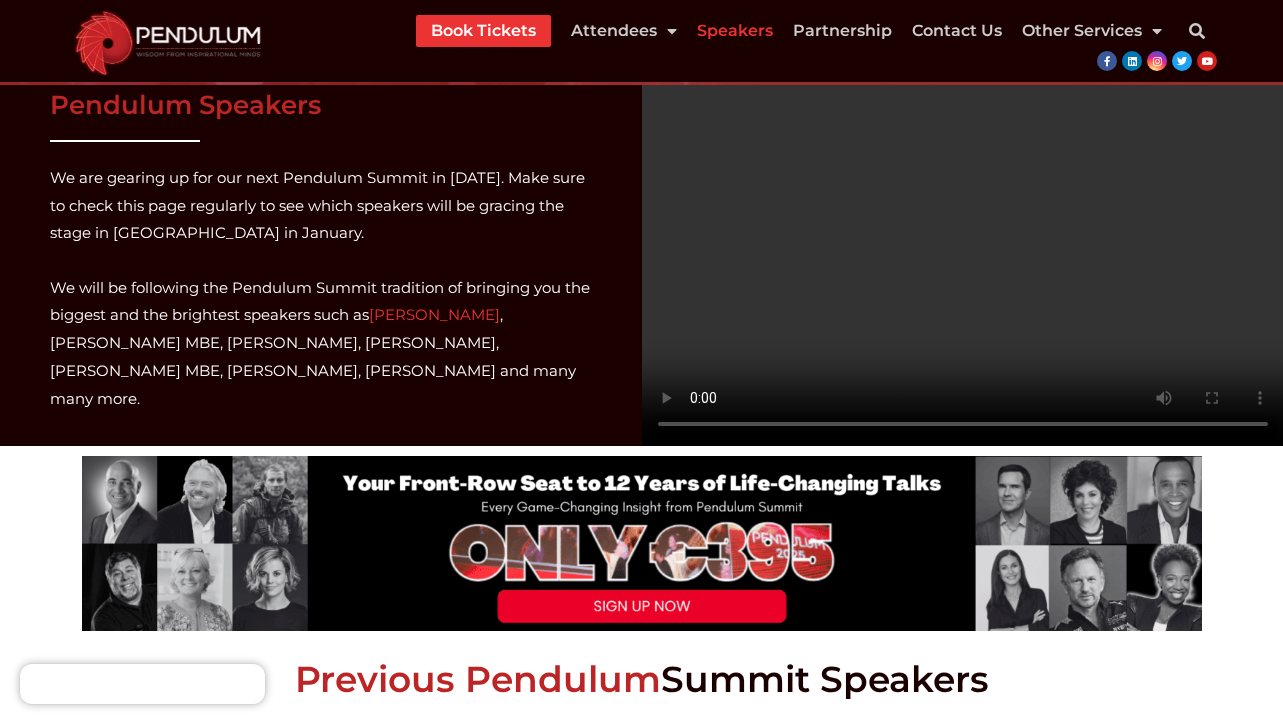 scroll, scrollTop: 0, scrollLeft: 0, axis: both 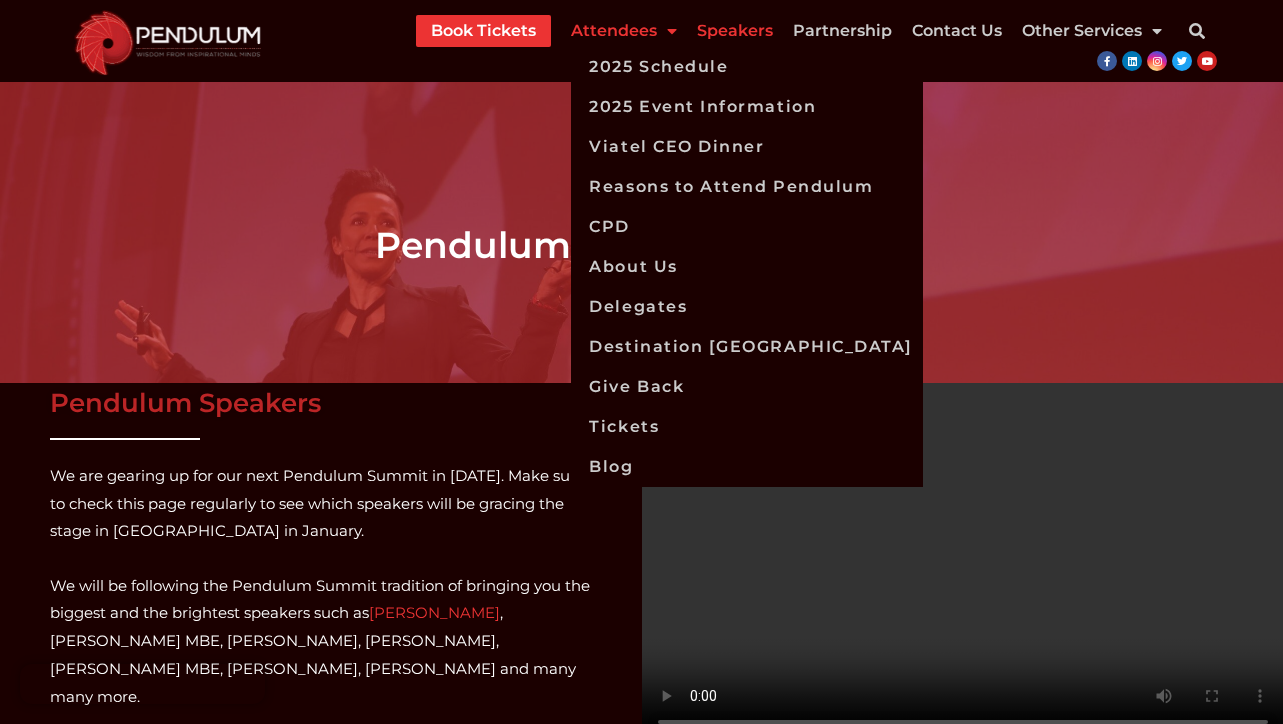 click on "Attendees" 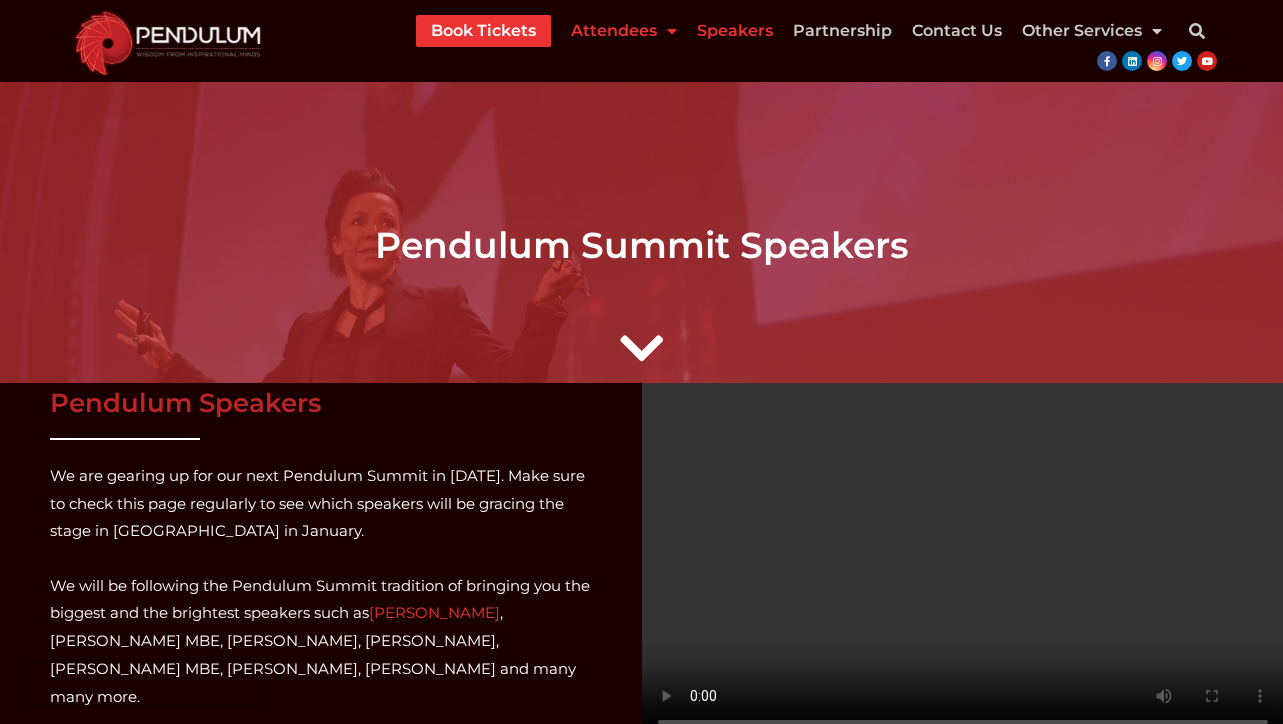 click on "Attendees" 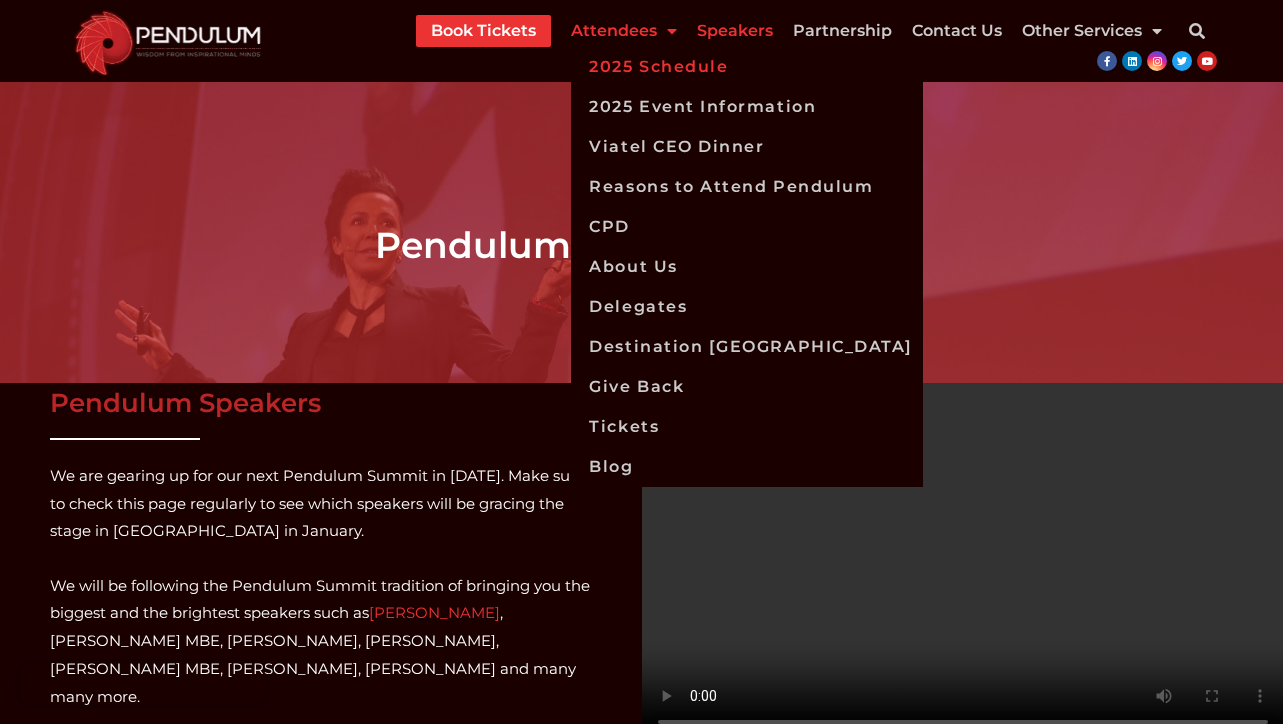 click on "2025 Schedule" 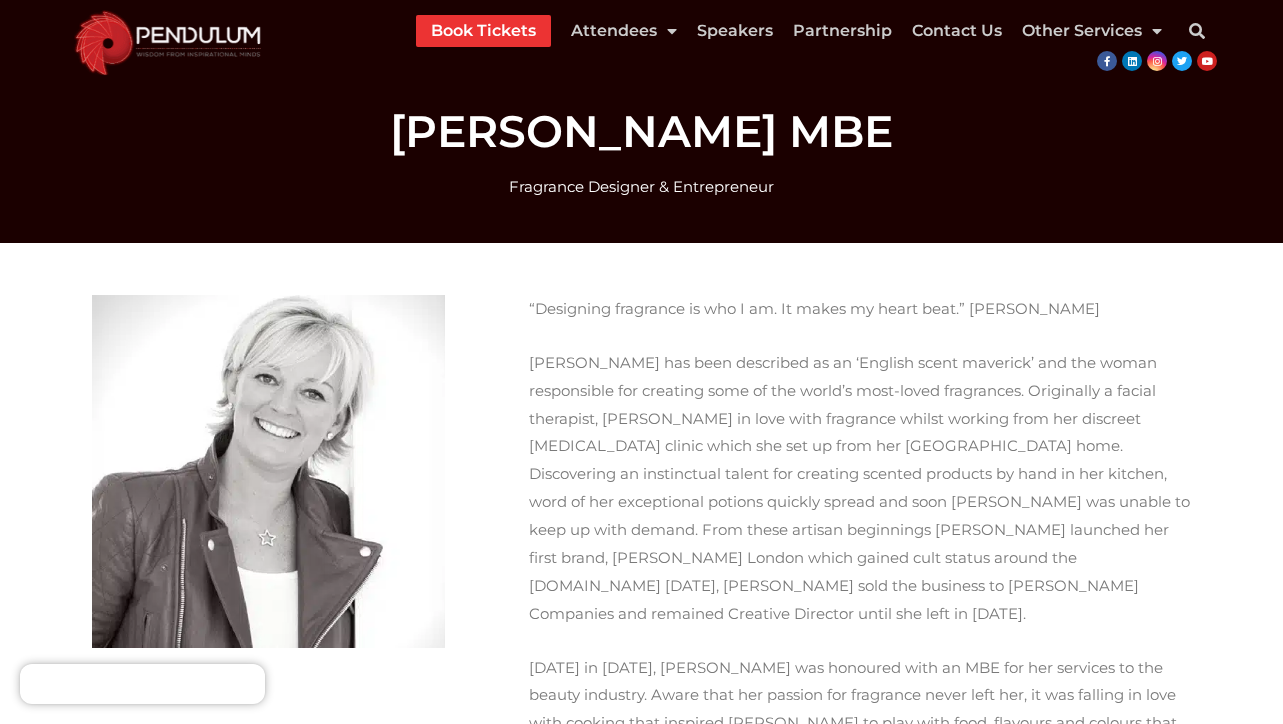 scroll, scrollTop: 0, scrollLeft: 0, axis: both 